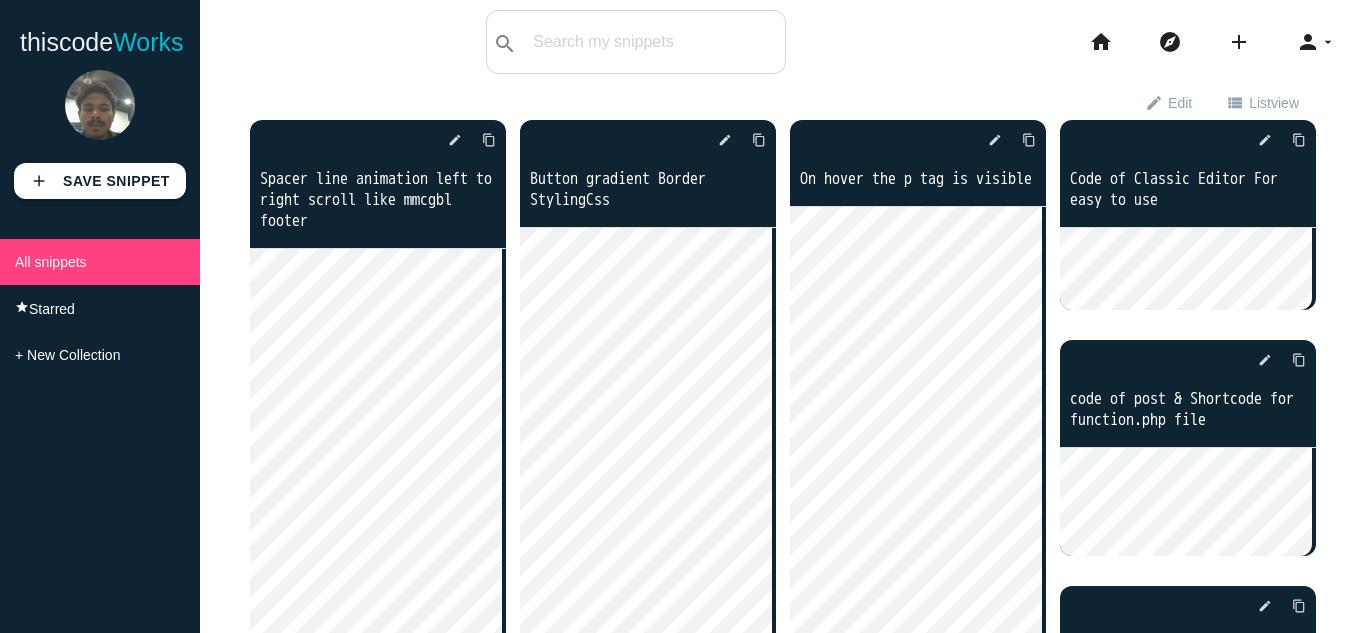 scroll, scrollTop: 0, scrollLeft: 0, axis: both 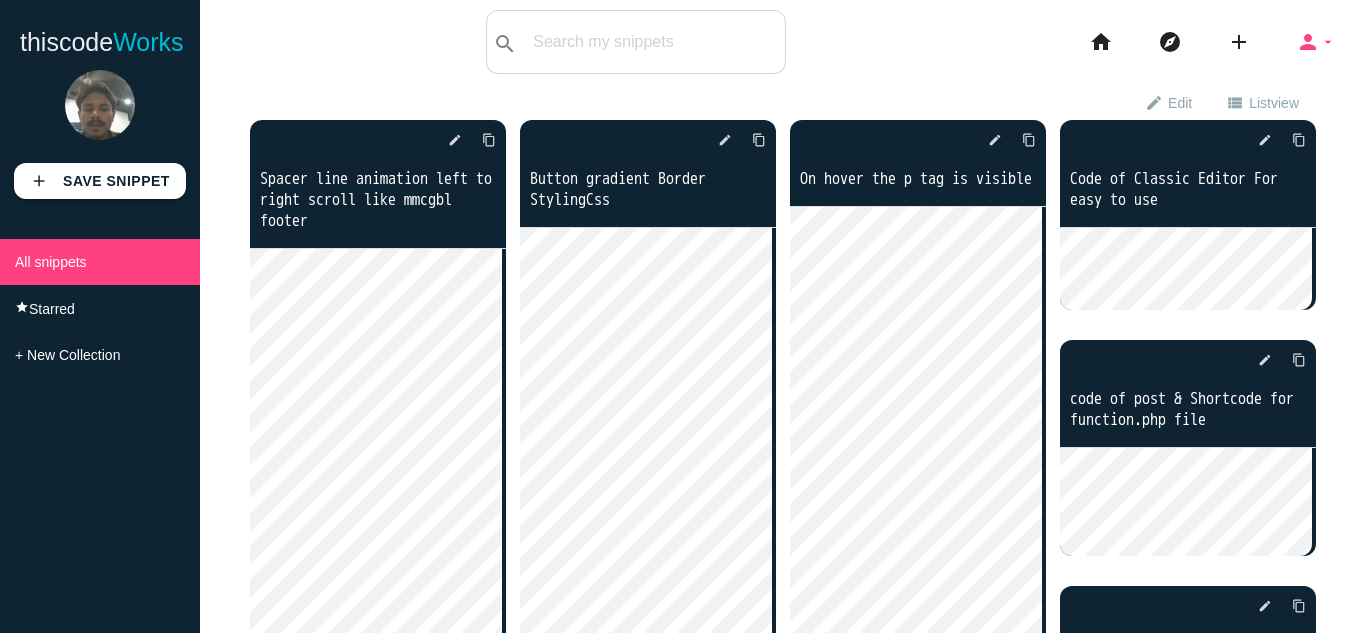 click on "person" at bounding box center (1308, 42) 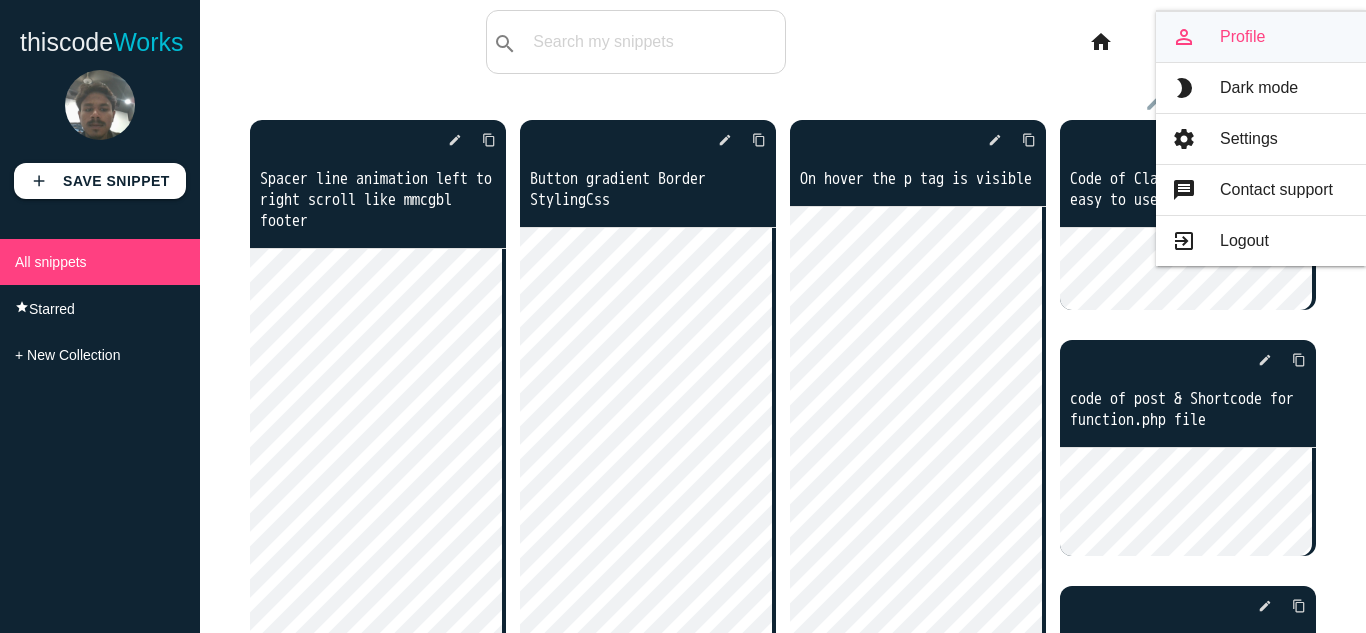 click on "person_outline Profile" at bounding box center (1261, 37) 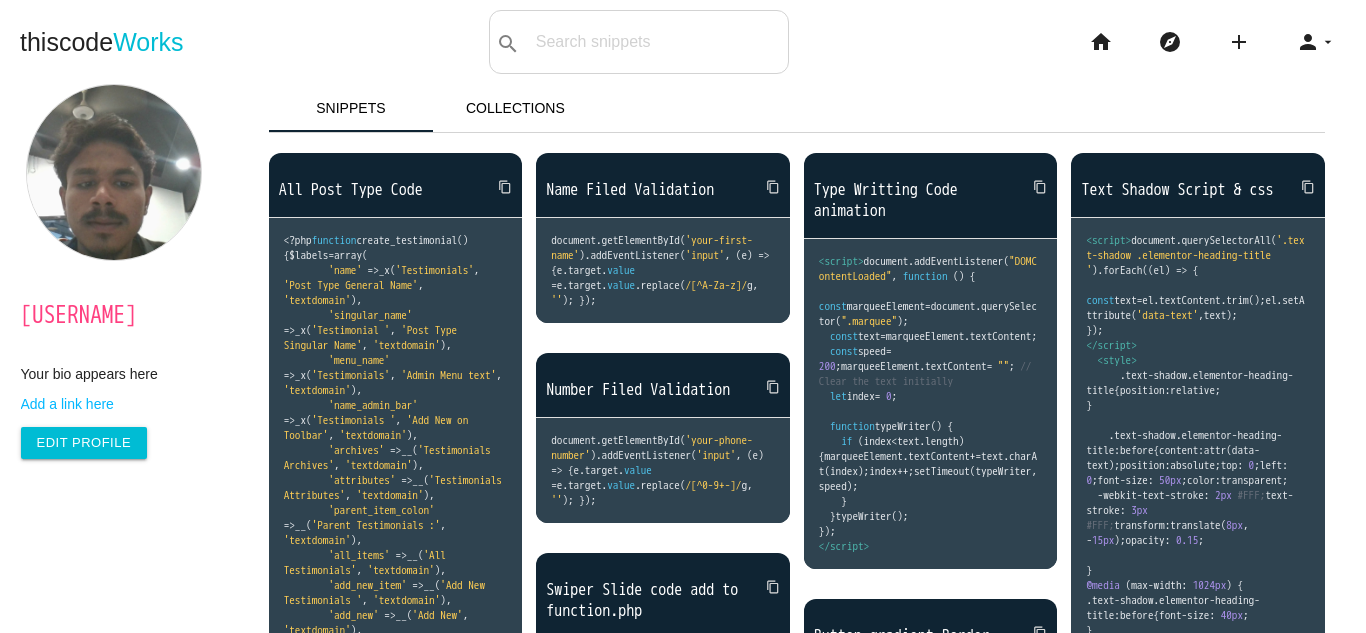 scroll, scrollTop: 0, scrollLeft: 0, axis: both 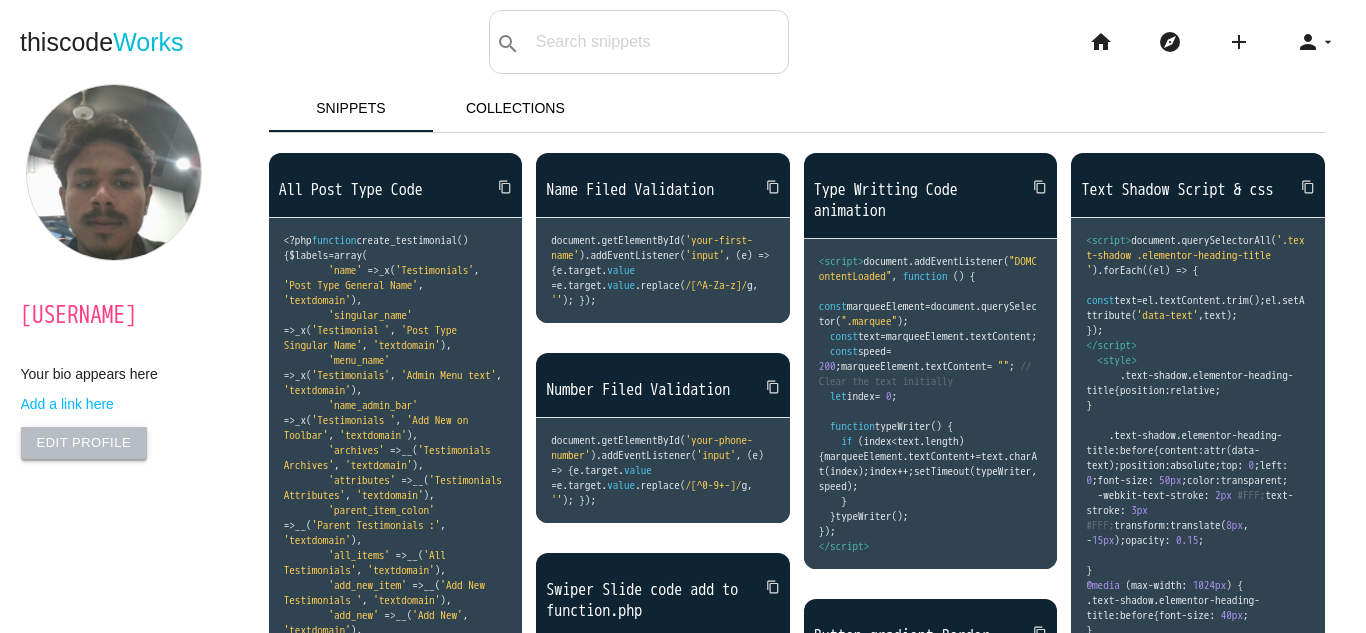 click on "Edit Profile" at bounding box center [84, 443] 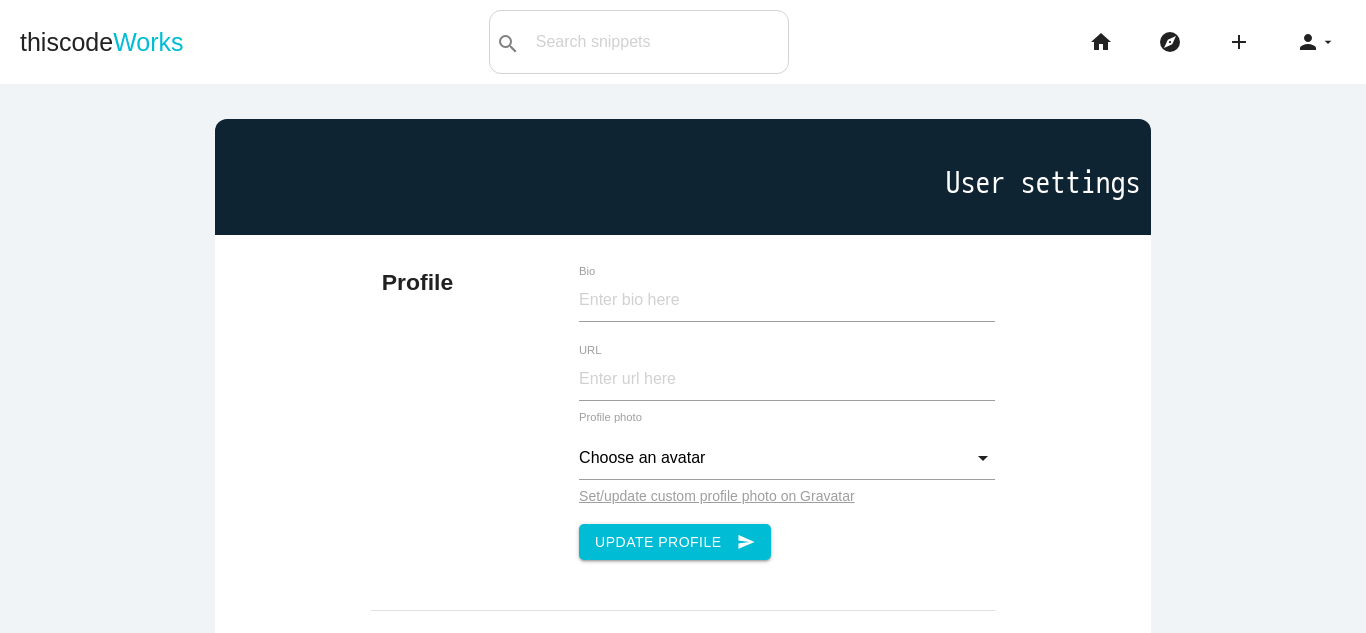 scroll, scrollTop: 0, scrollLeft: 0, axis: both 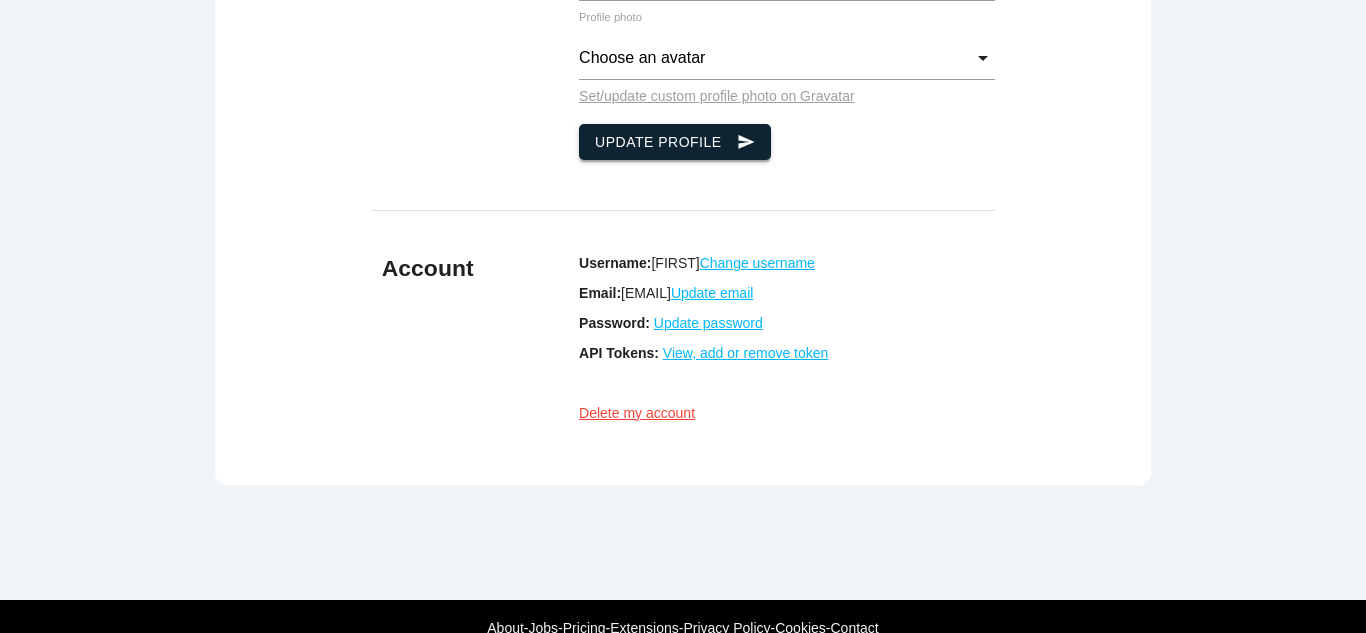 click on "Update Profile send" at bounding box center [675, 142] 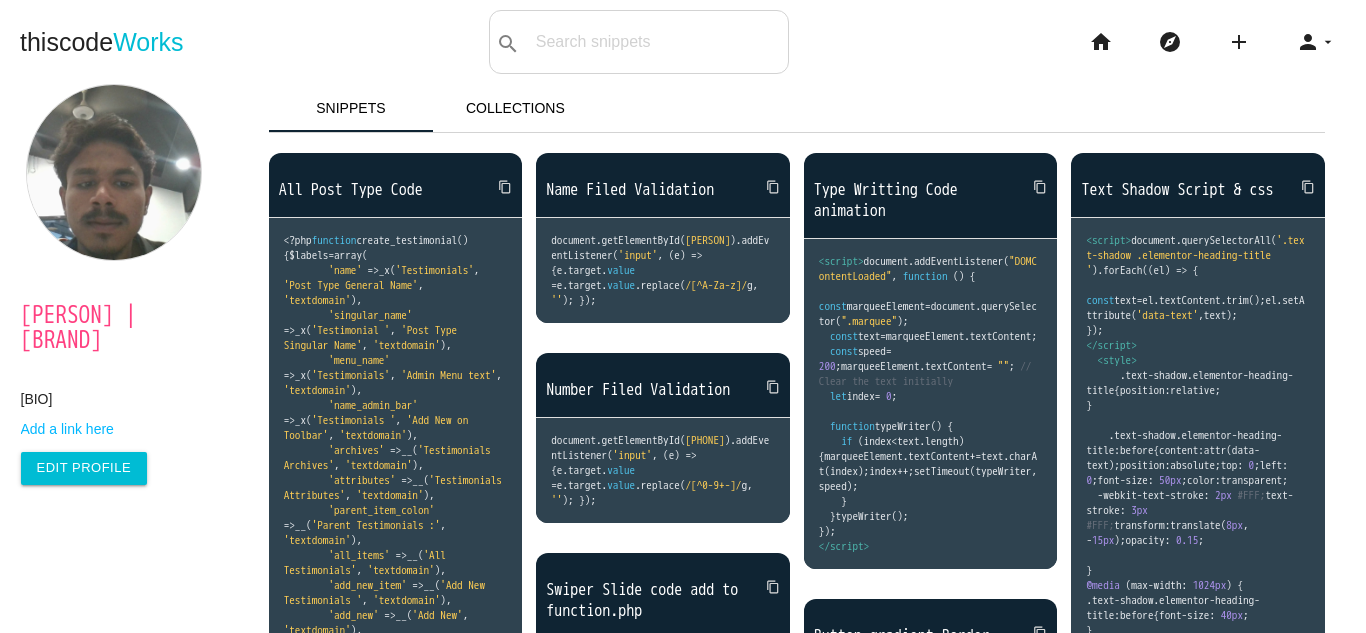 scroll, scrollTop: 0, scrollLeft: 0, axis: both 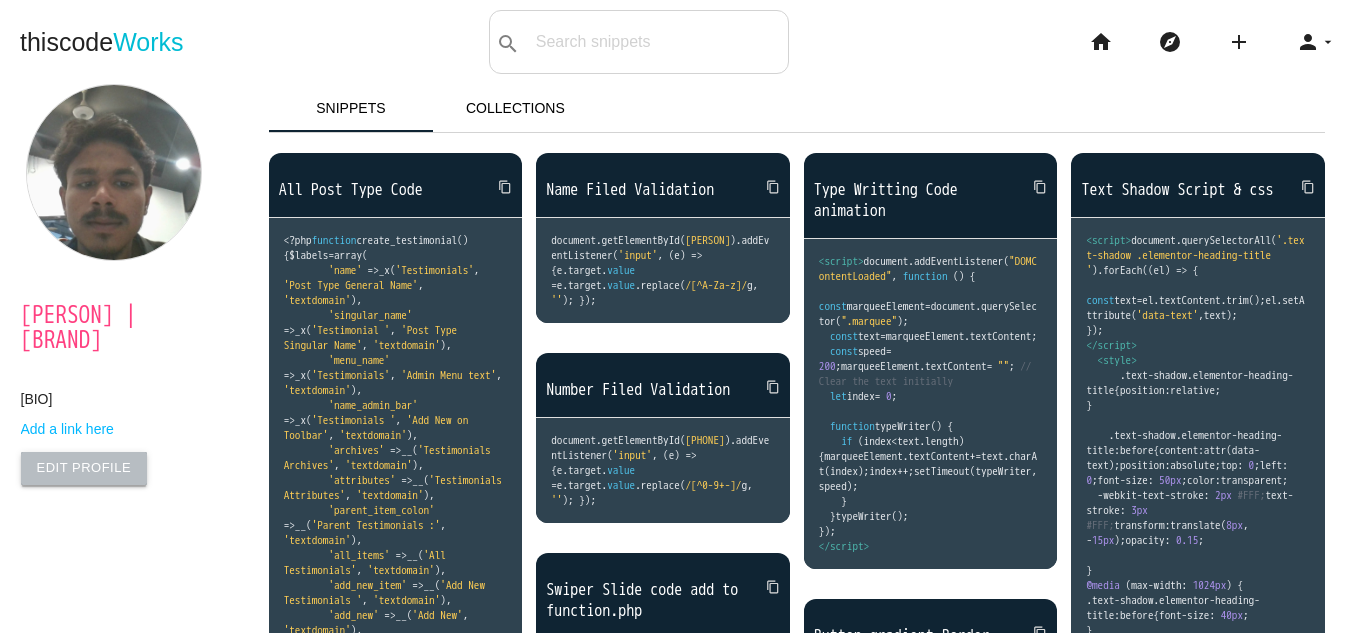 click on "Edit Profile" at bounding box center [84, 468] 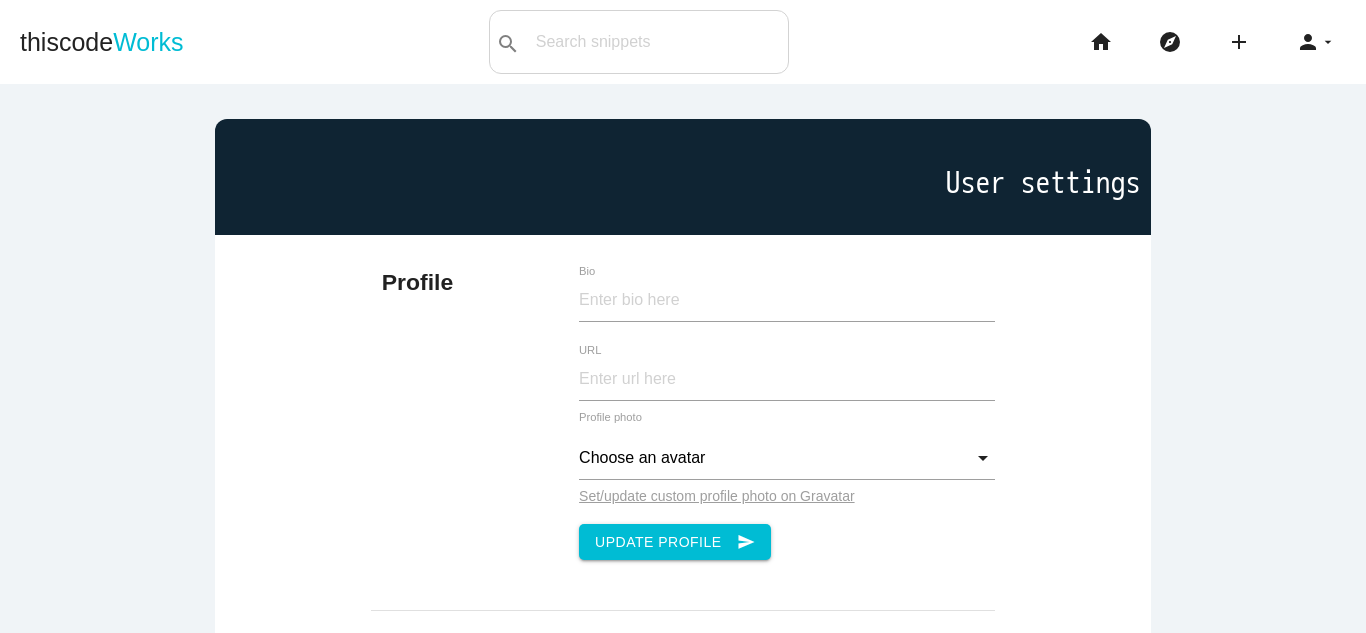 scroll, scrollTop: 0, scrollLeft: 0, axis: both 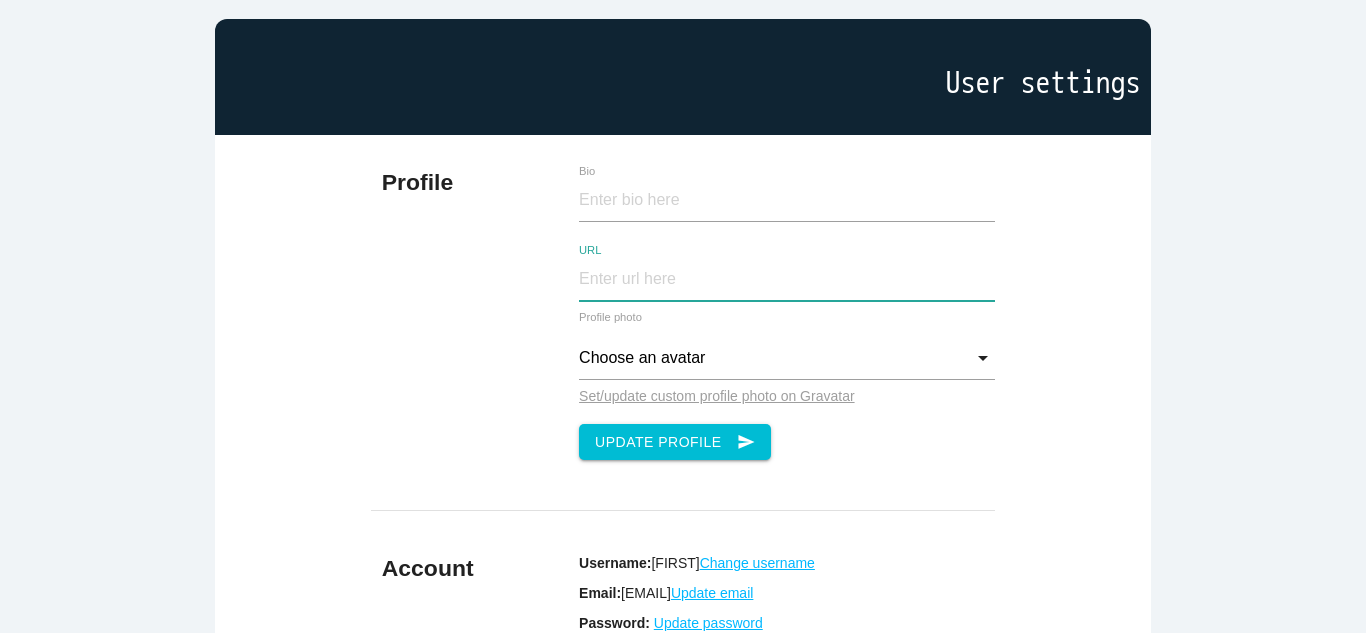 click on "URL" at bounding box center [787, 279] 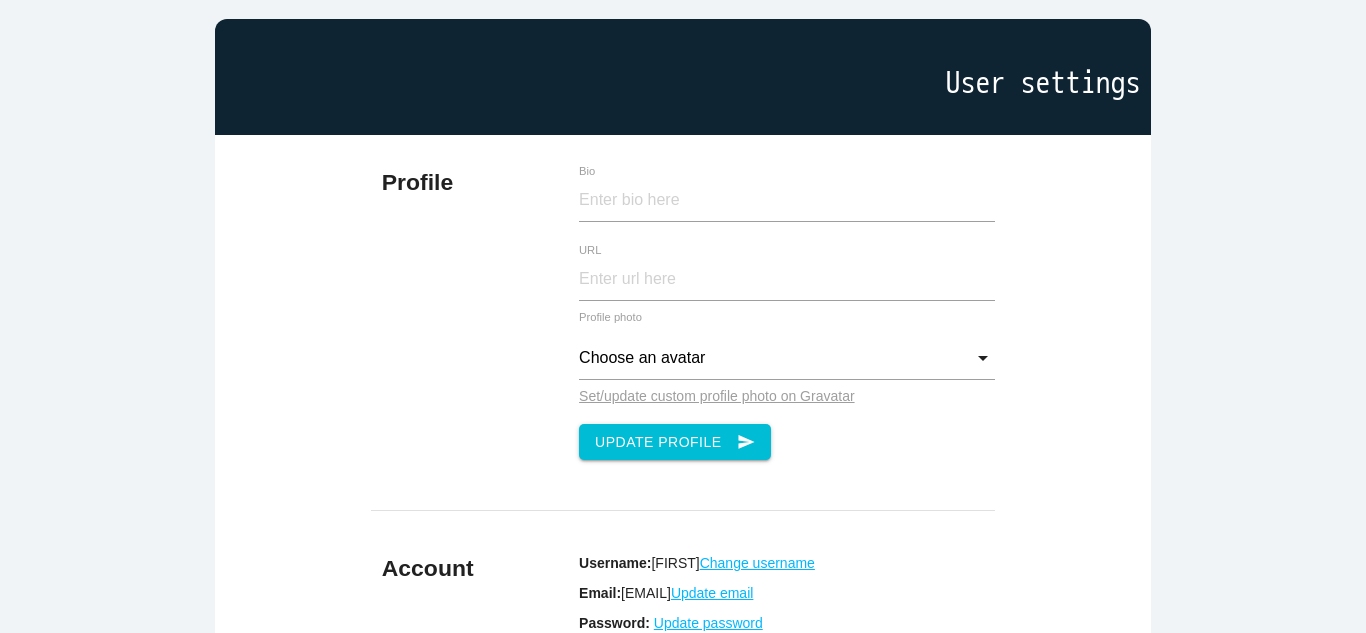 click on "Profile
Bio
URL
Choose an avatar Choose an avatar Robot Sad ghost Scary ghost John Appleseed Edna Mode Professor Smith Hey girl Wednesday Adams Much Genius Fun Dude Silver fox I have a beard
Choose an avatar
Robot
Sad ghost
Scary ghost
John Appleseed
Edna Mode
Professor Smith
Hey girl
Wednesday Adams
Much Genius
Fun Dude
Silver fox
I have a beard
Profile photo" at bounding box center (682, 312) 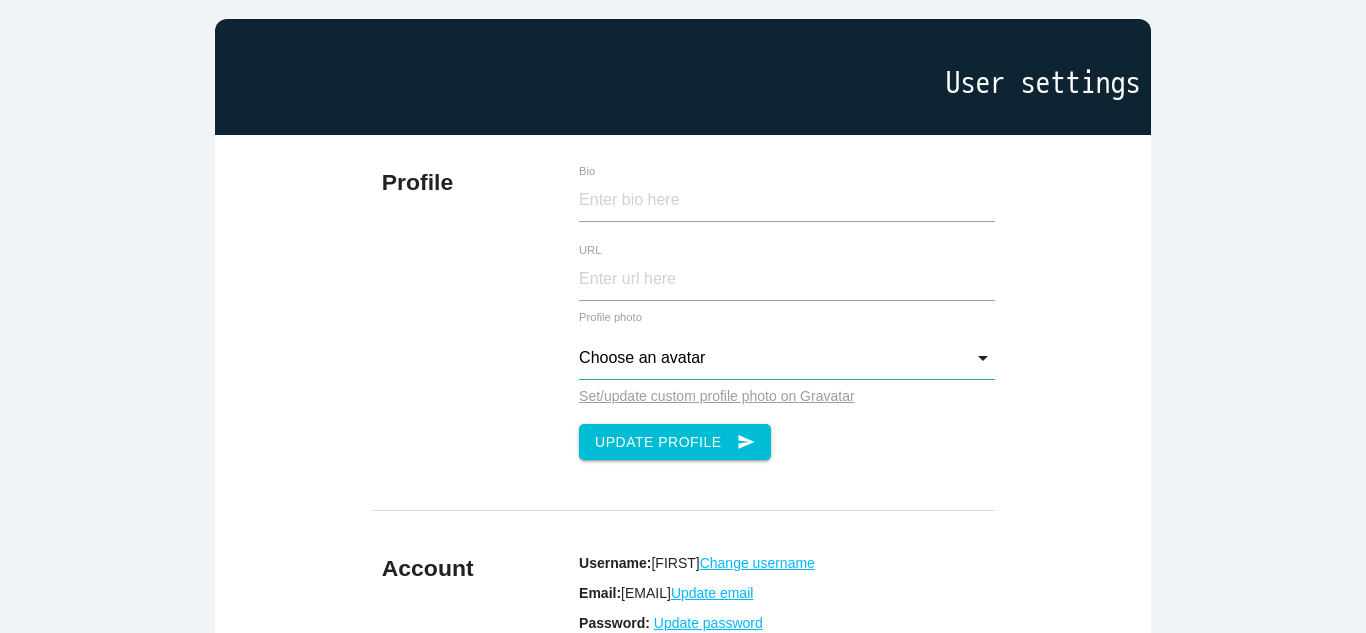 click on "Choose an avatar" at bounding box center (787, 358) 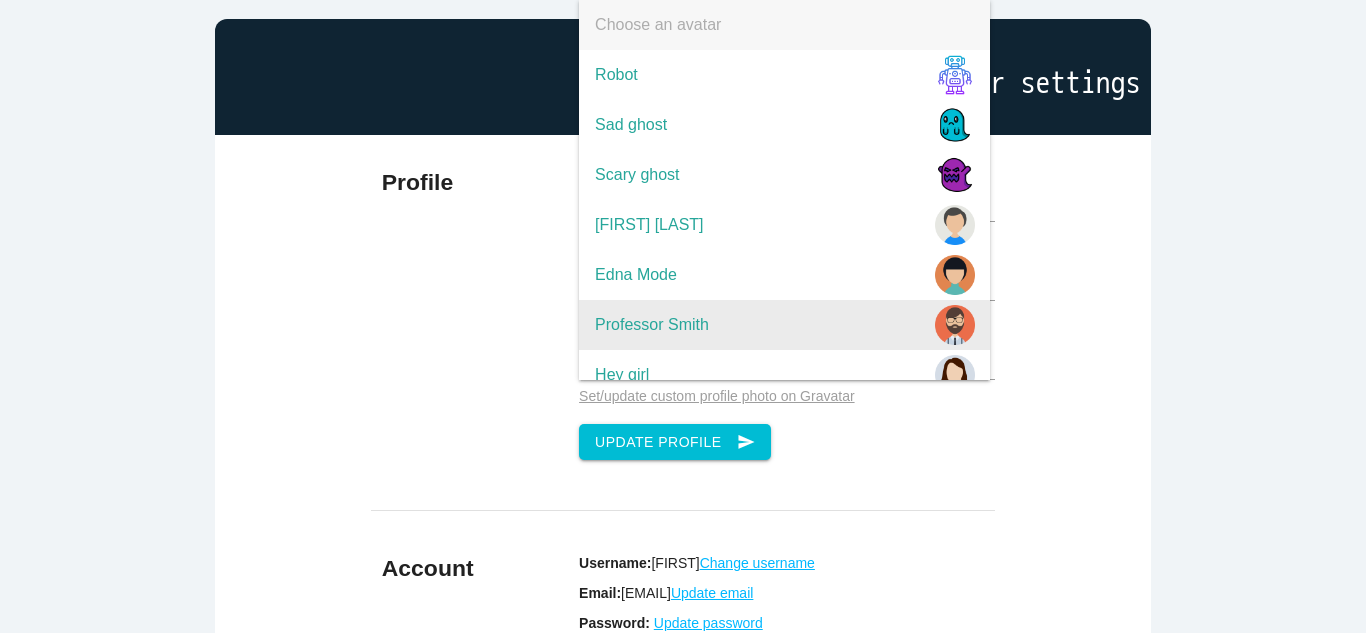 click on "Professor Smith" at bounding box center [784, 325] 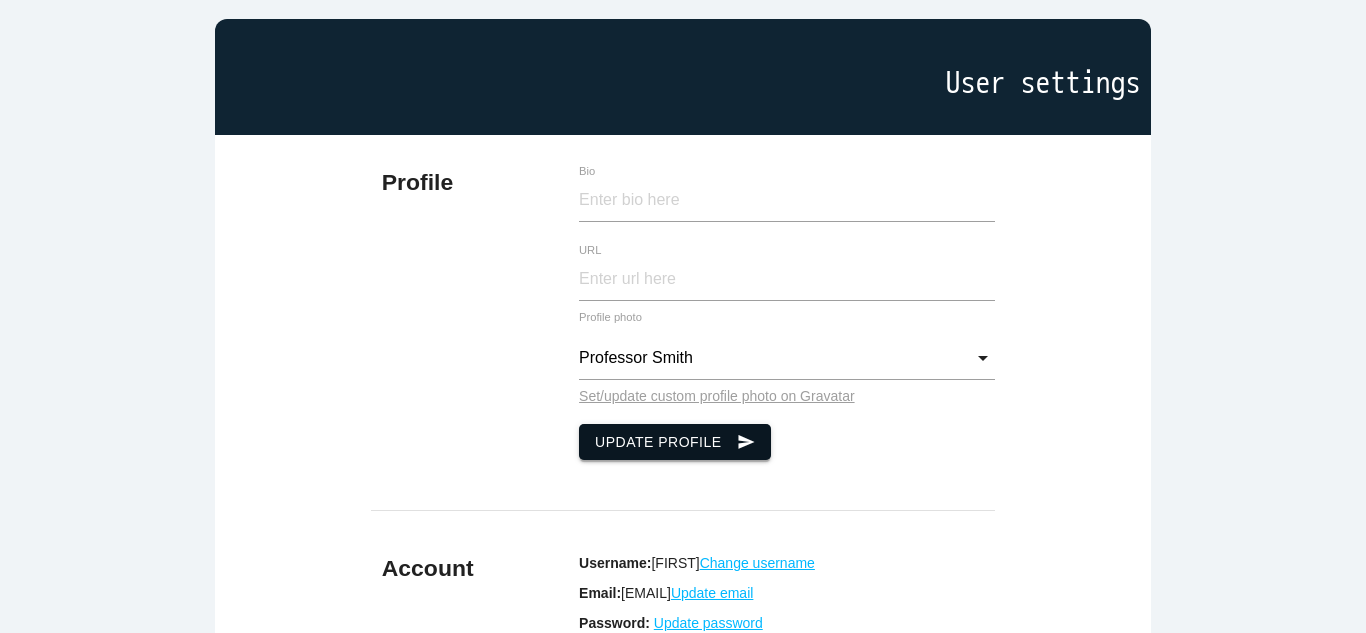 click on "Update Profile send" at bounding box center (675, 442) 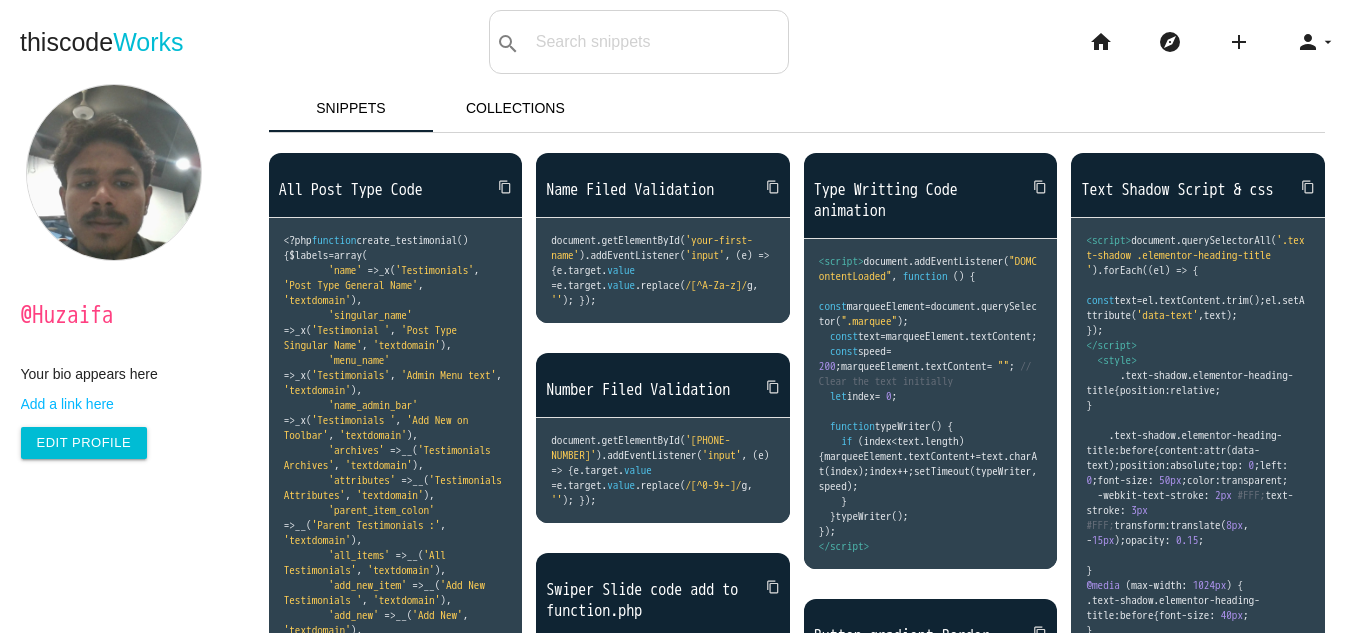 scroll, scrollTop: 0, scrollLeft: 0, axis: both 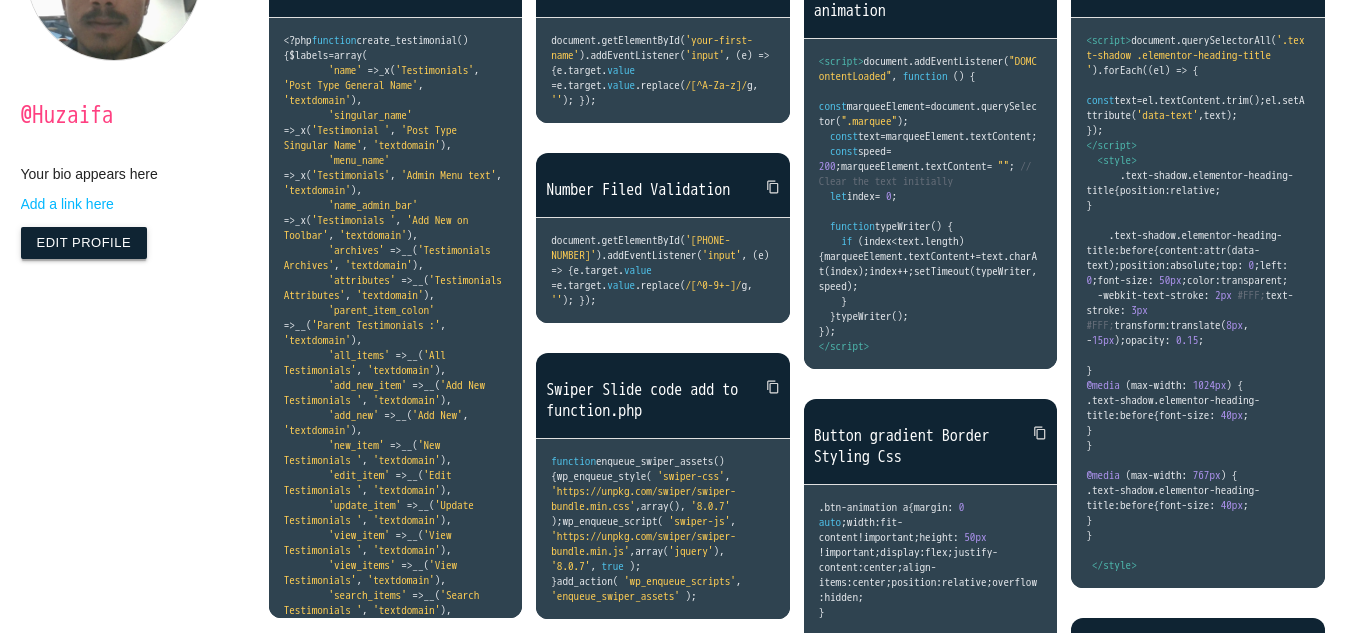 click on "Edit Profile" at bounding box center (84, 243) 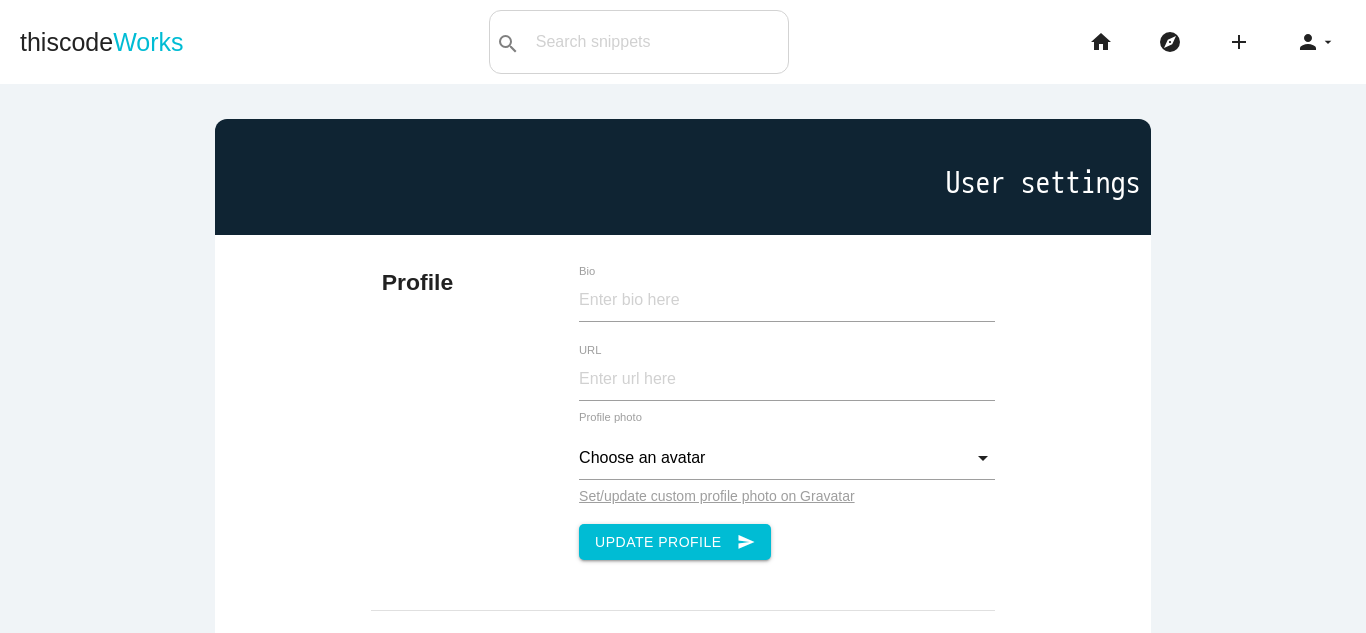 scroll, scrollTop: 0, scrollLeft: 0, axis: both 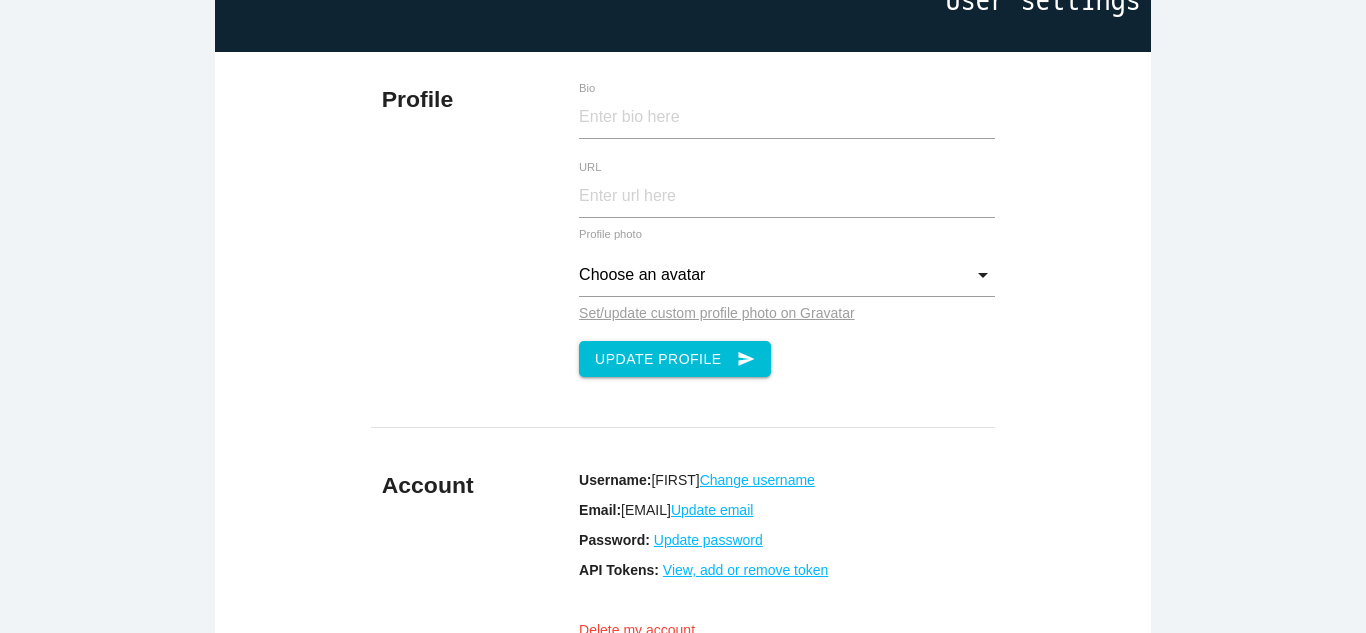 click on "Set/update custom profile photo on Gravatar" at bounding box center (717, 313) 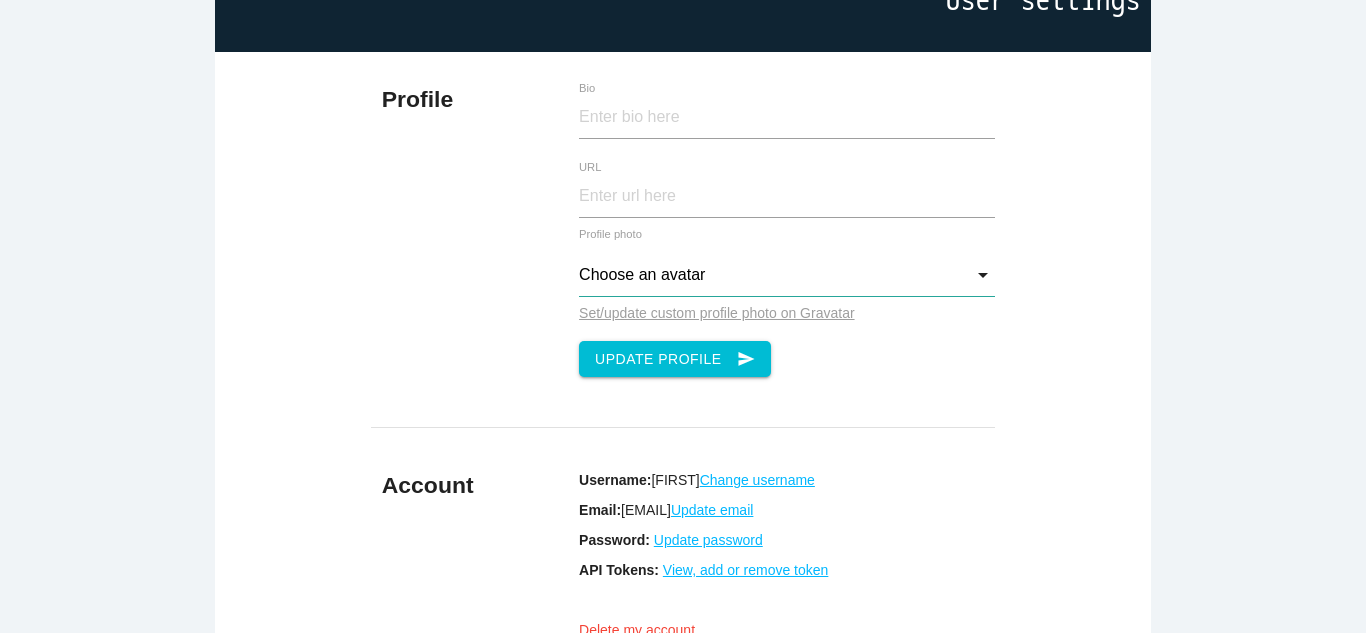 click on "Choose an avatar" at bounding box center (787, 275) 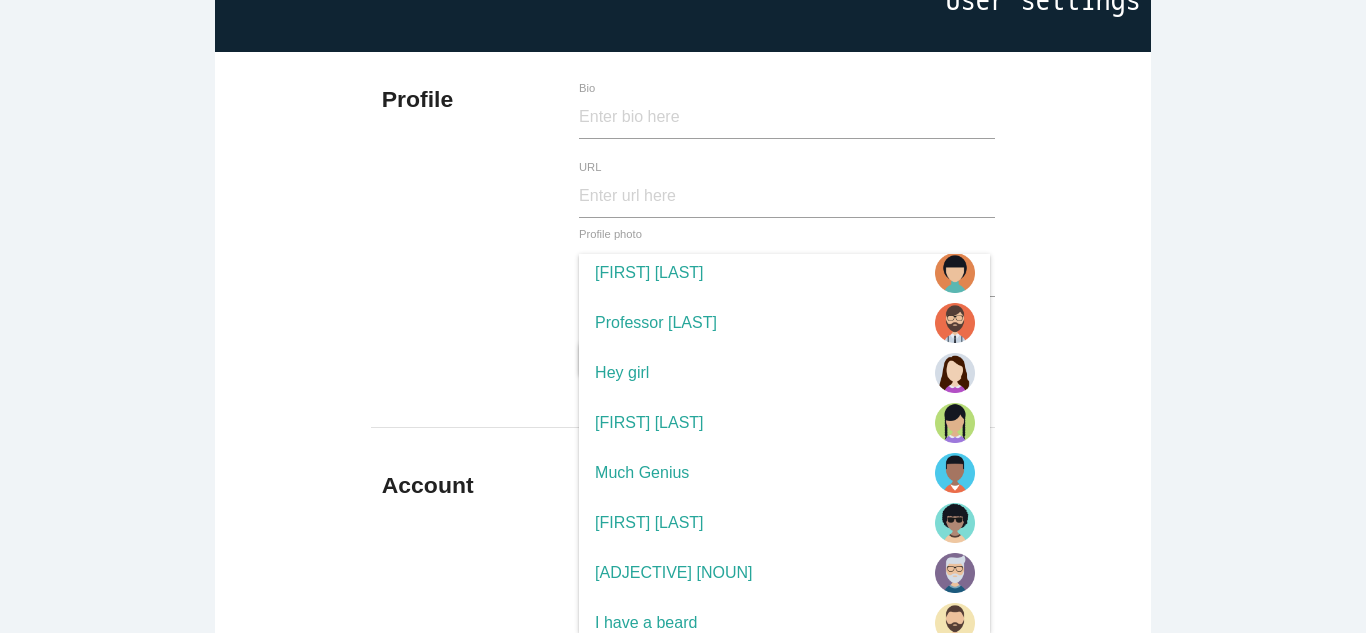 scroll, scrollTop: 271, scrollLeft: 0, axis: vertical 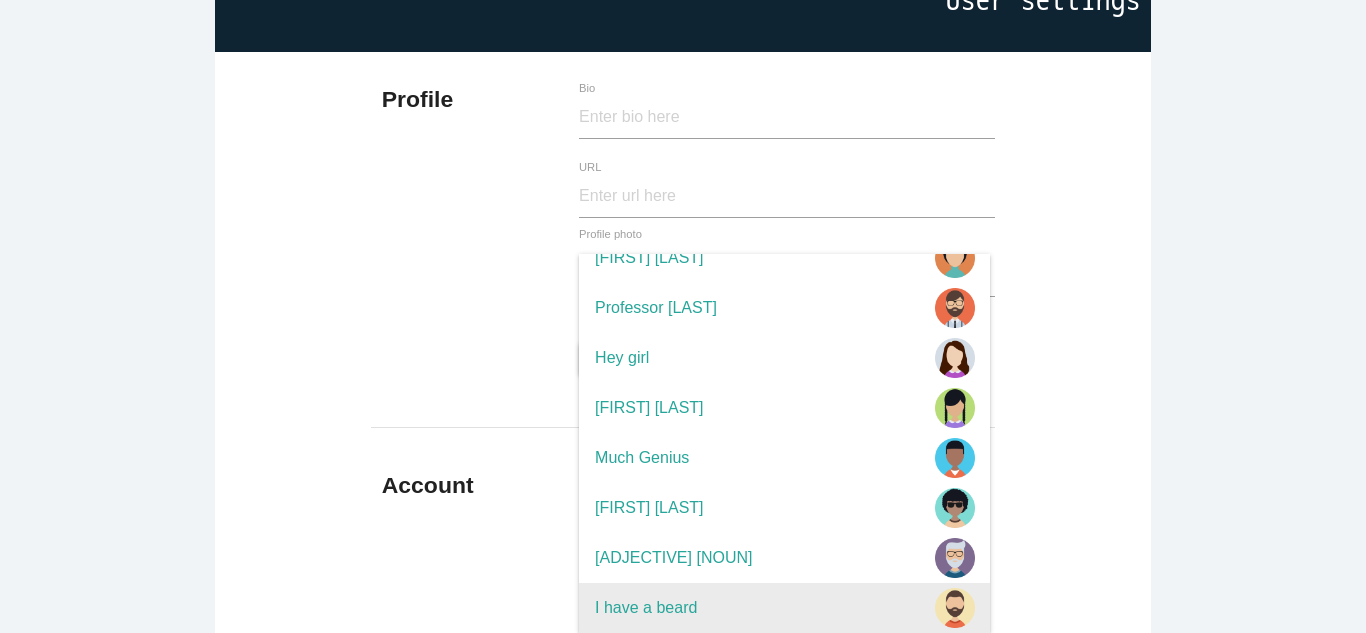 click on "I have a beard" at bounding box center [784, 608] 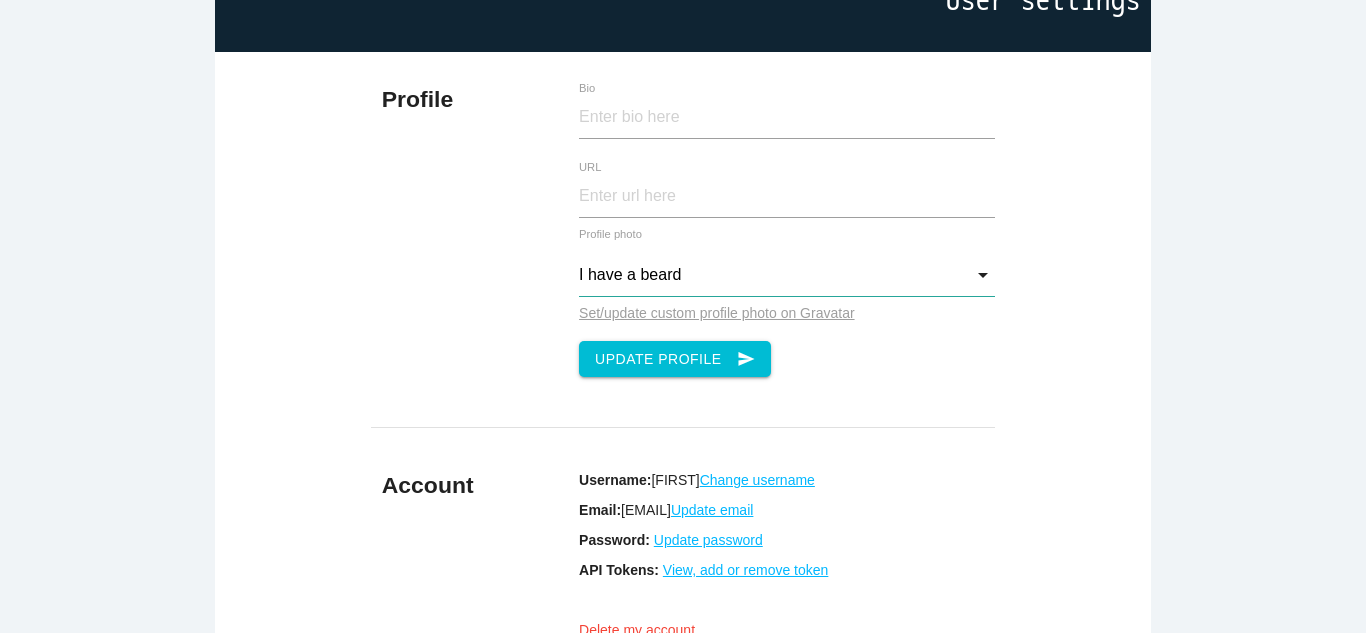 scroll, scrollTop: 283, scrollLeft: 0, axis: vertical 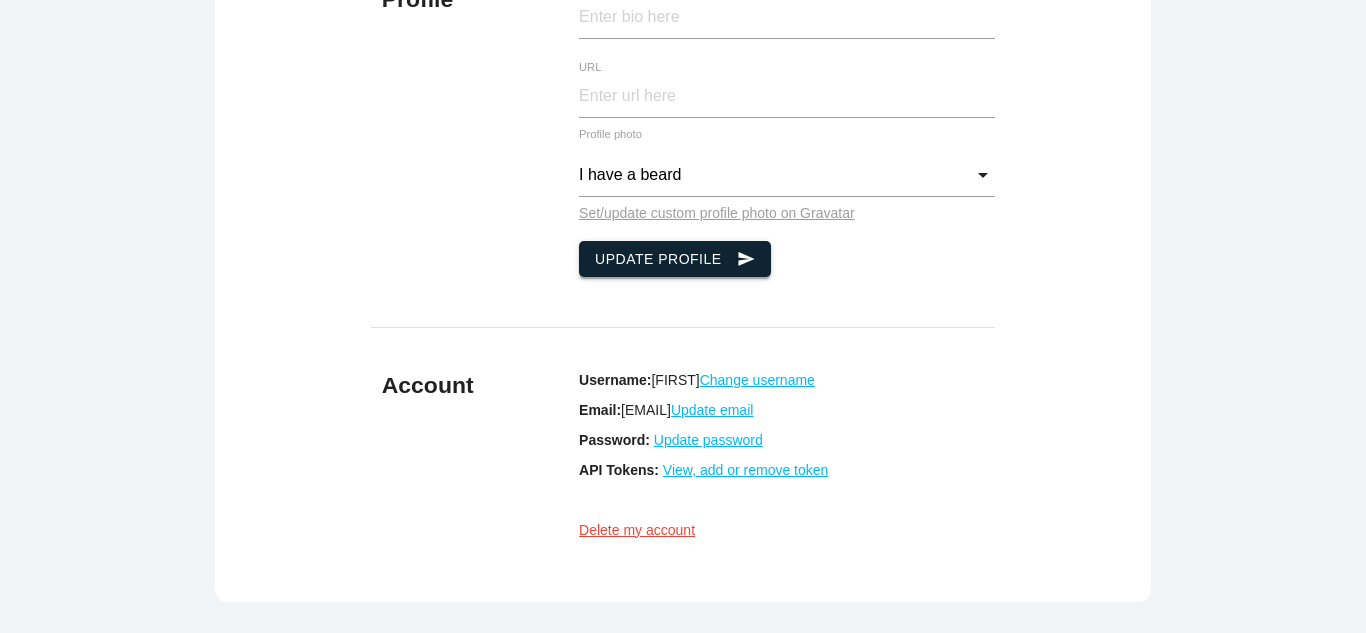 click on "send" at bounding box center [746, 259] 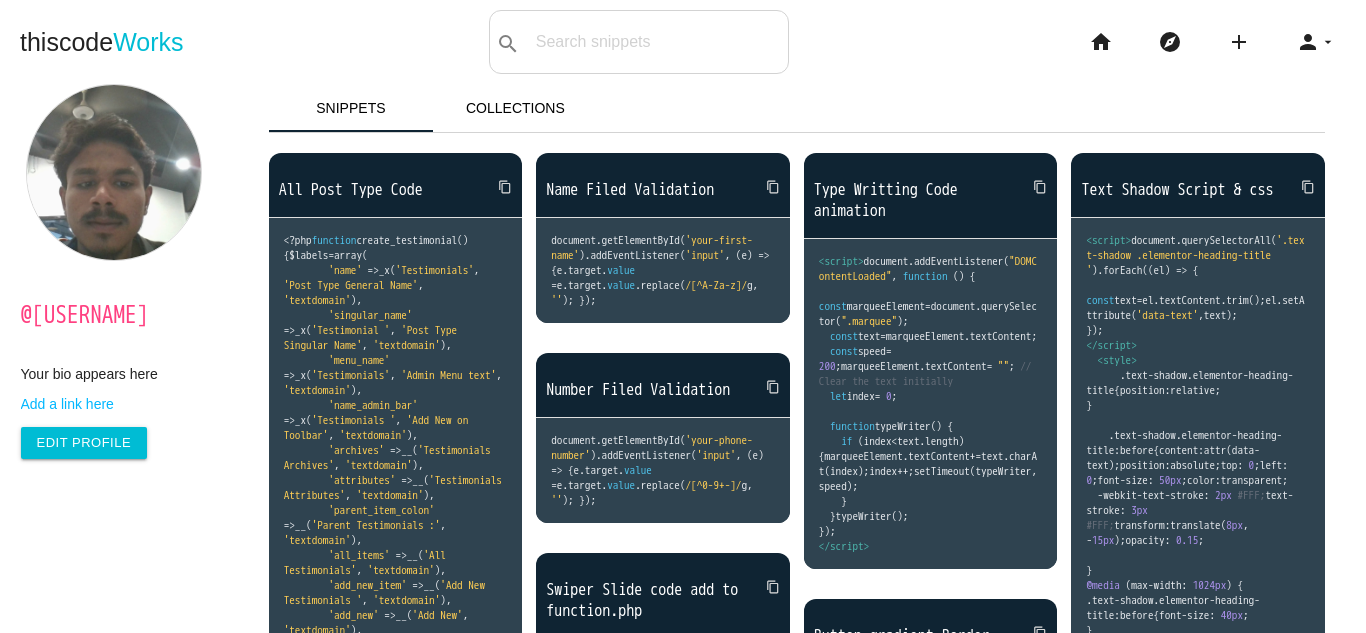 scroll, scrollTop: 0, scrollLeft: 0, axis: both 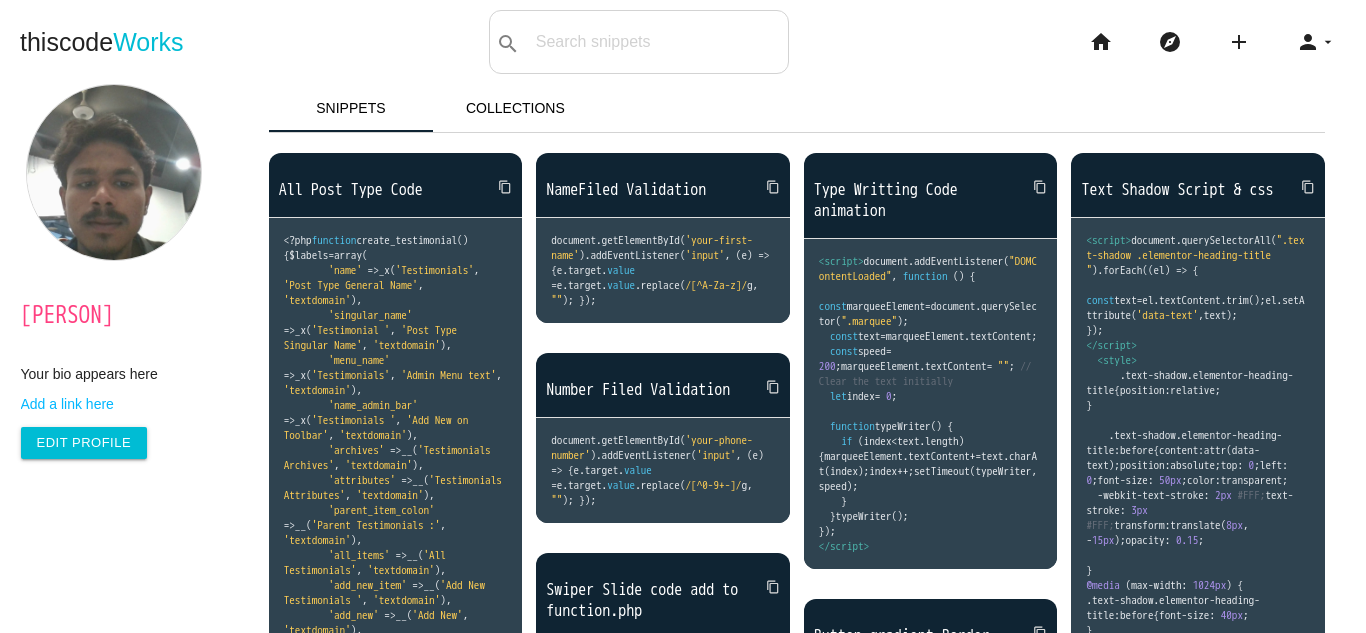 click on "home" at bounding box center [1108, 42] 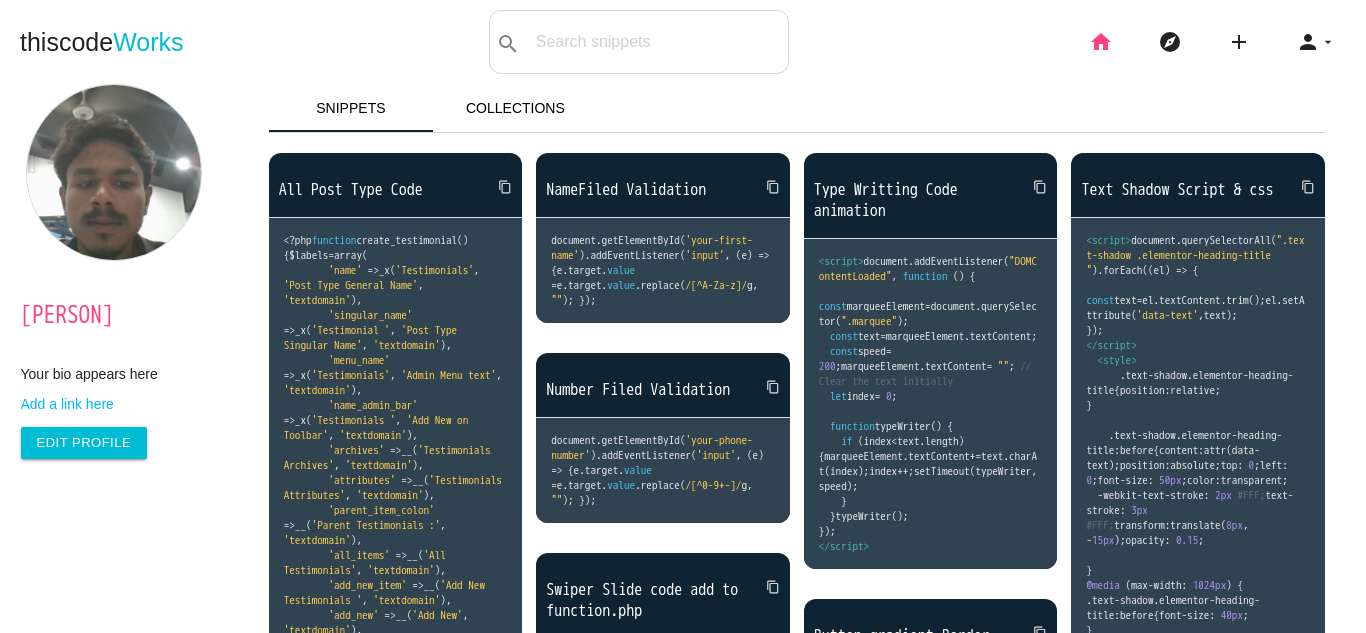 click on "home" at bounding box center [1101, 42] 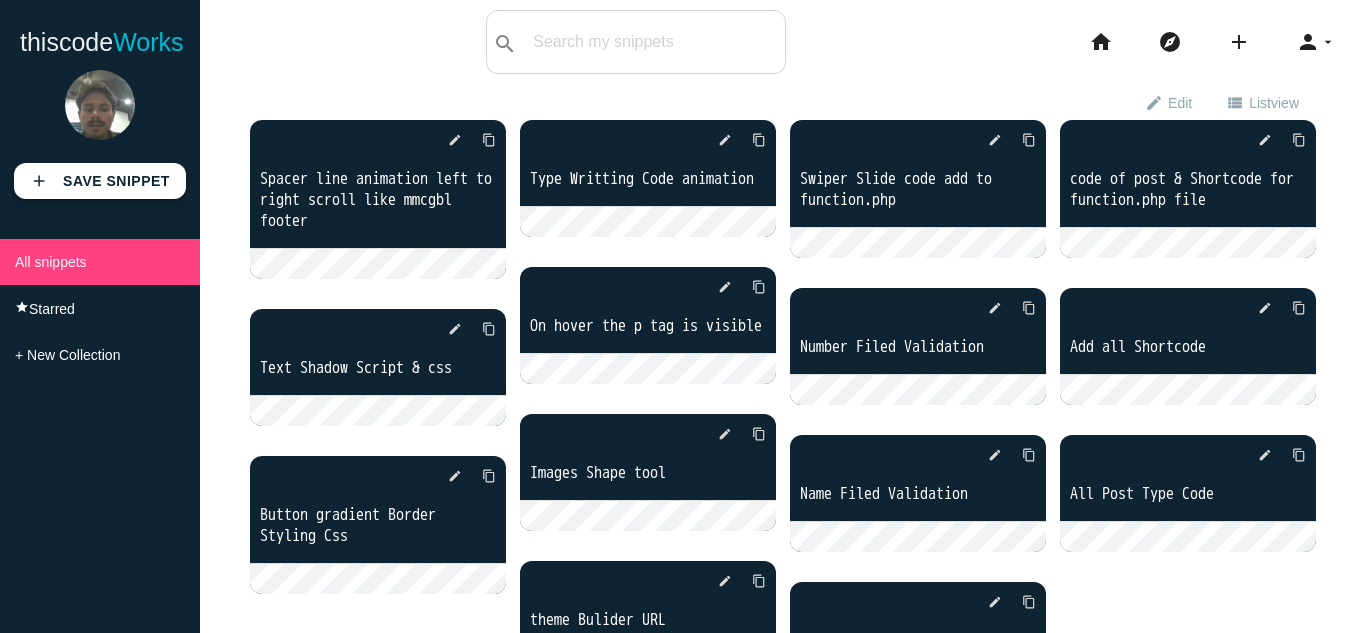 scroll, scrollTop: 0, scrollLeft: 0, axis: both 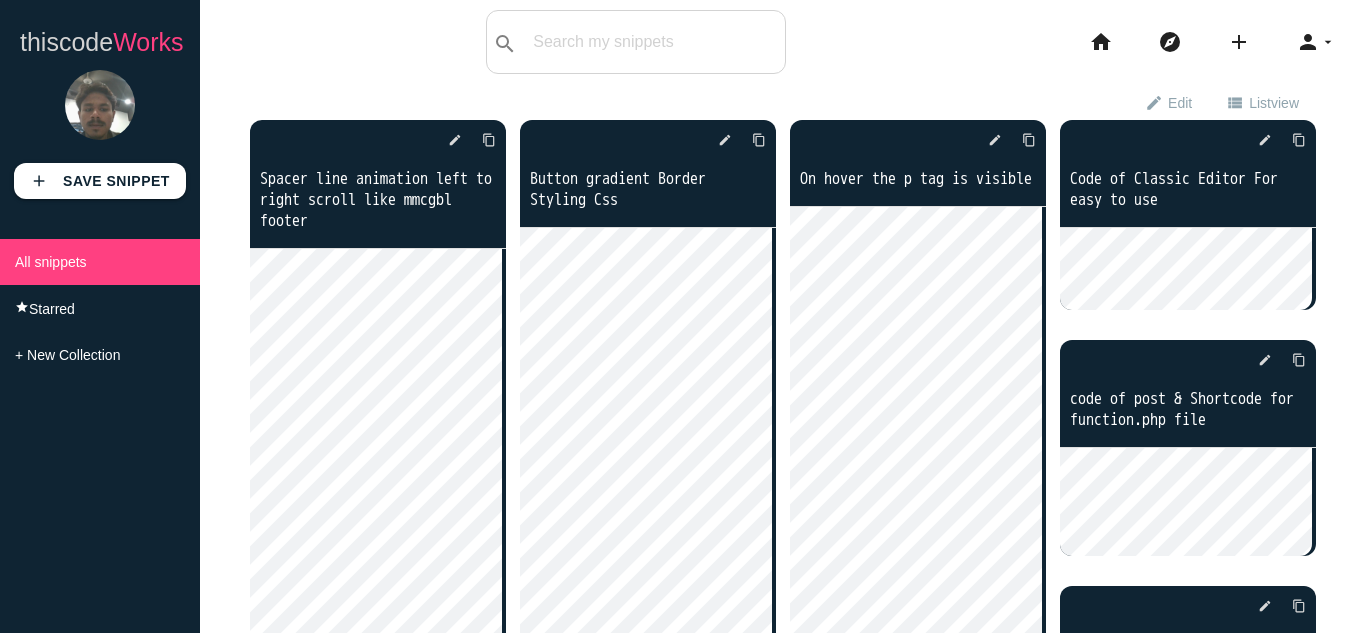 click on "thiscode Works" at bounding box center (102, 42) 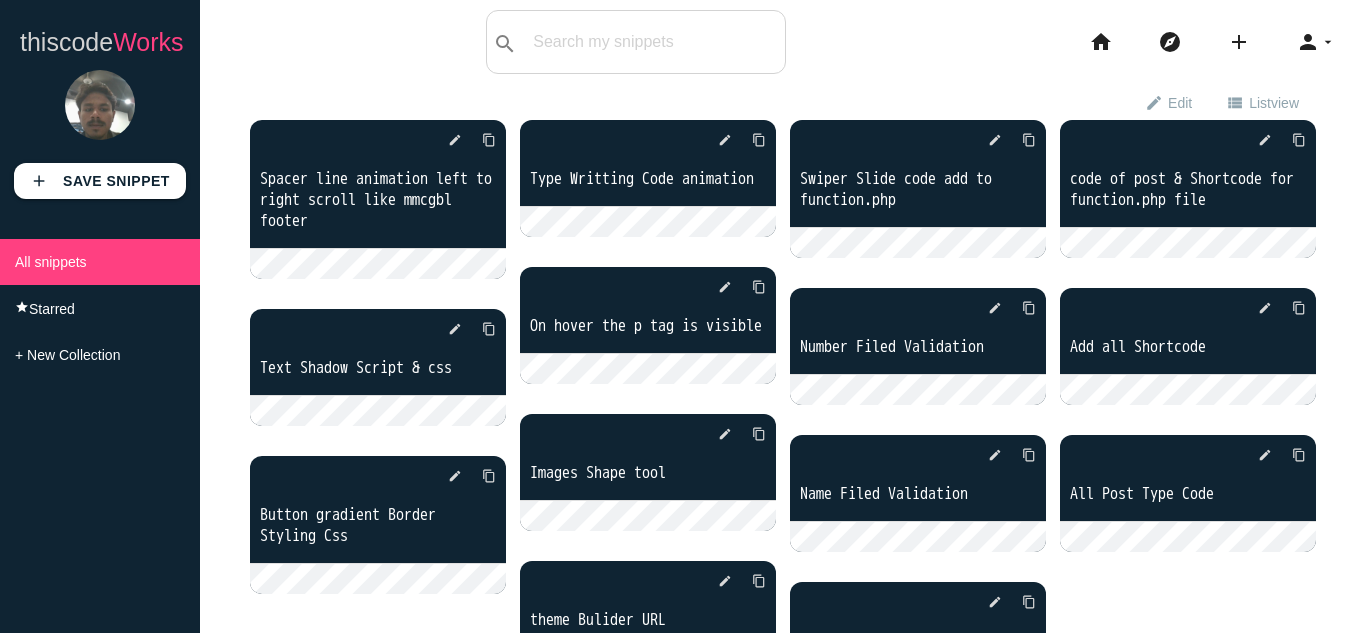 scroll, scrollTop: 0, scrollLeft: 0, axis: both 